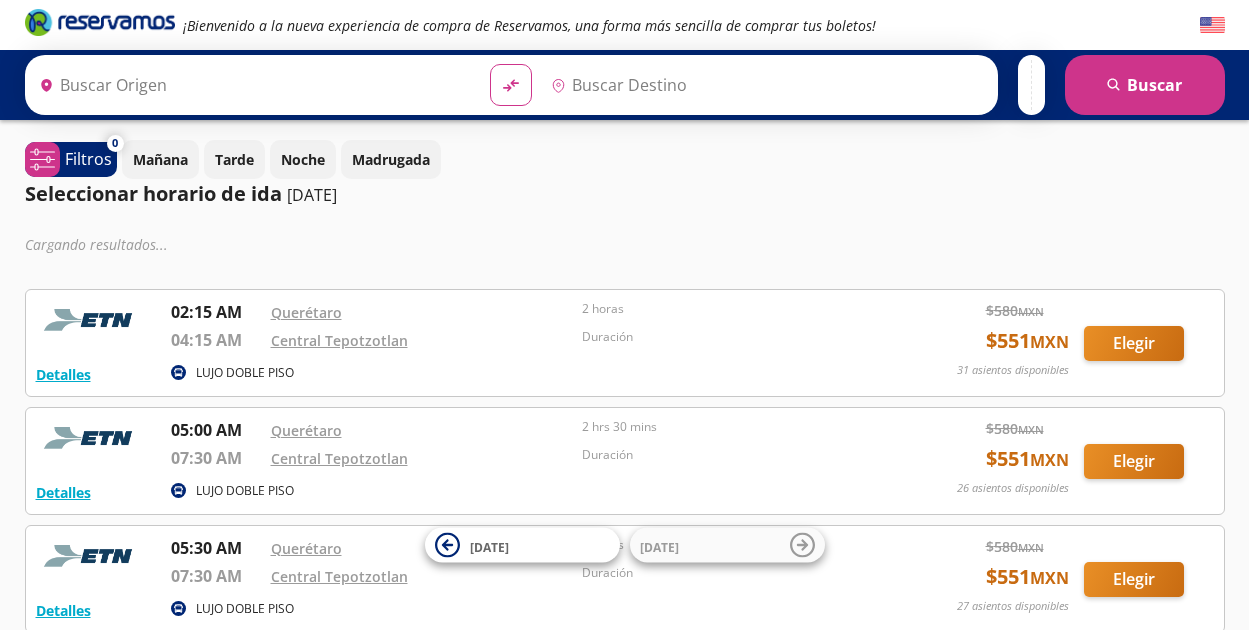 type on "Santiago de Querétaro, [GEOGRAPHIC_DATA]" 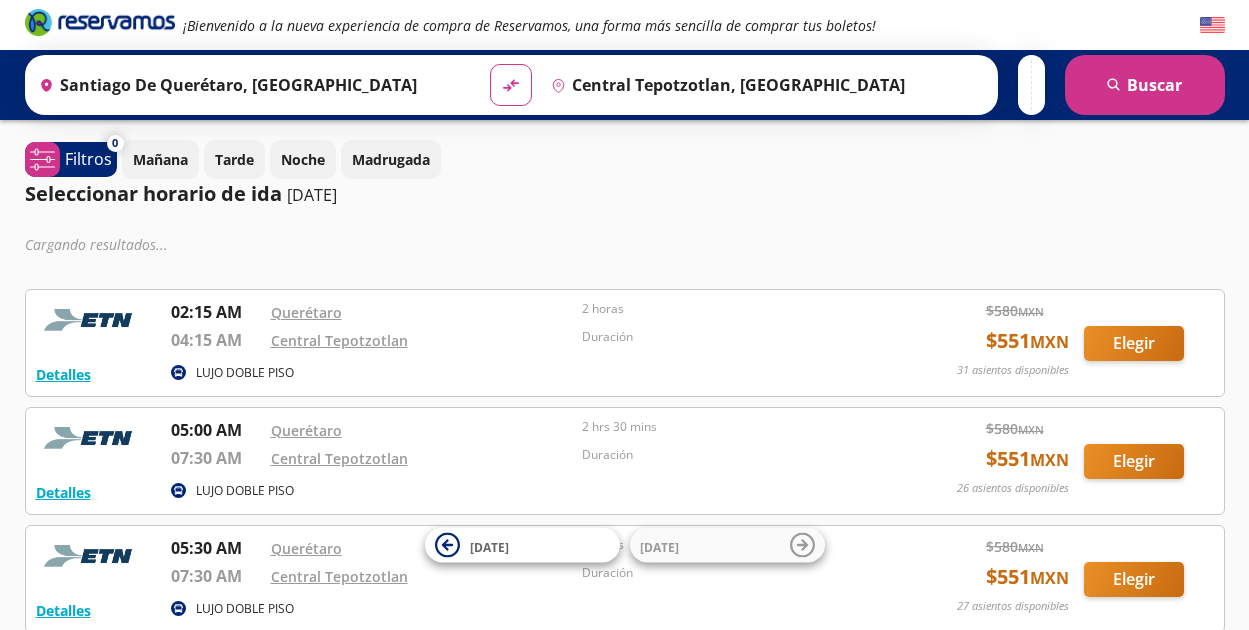 scroll, scrollTop: 0, scrollLeft: 0, axis: both 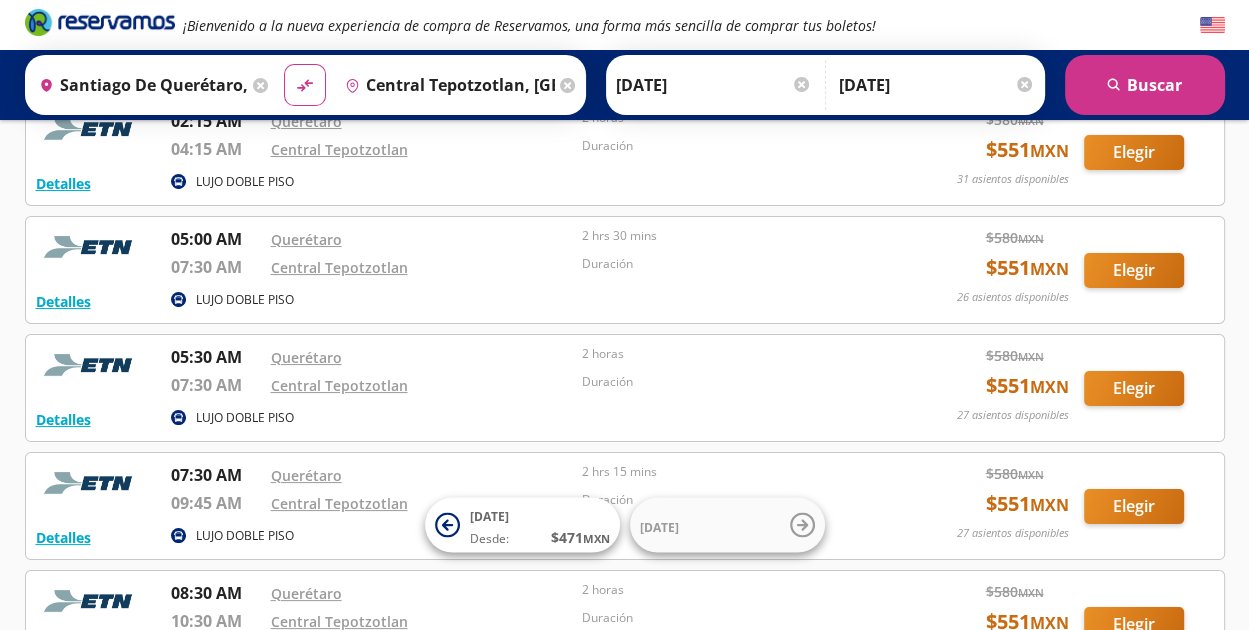 click on "Querétaro" at bounding box center [422, 357] 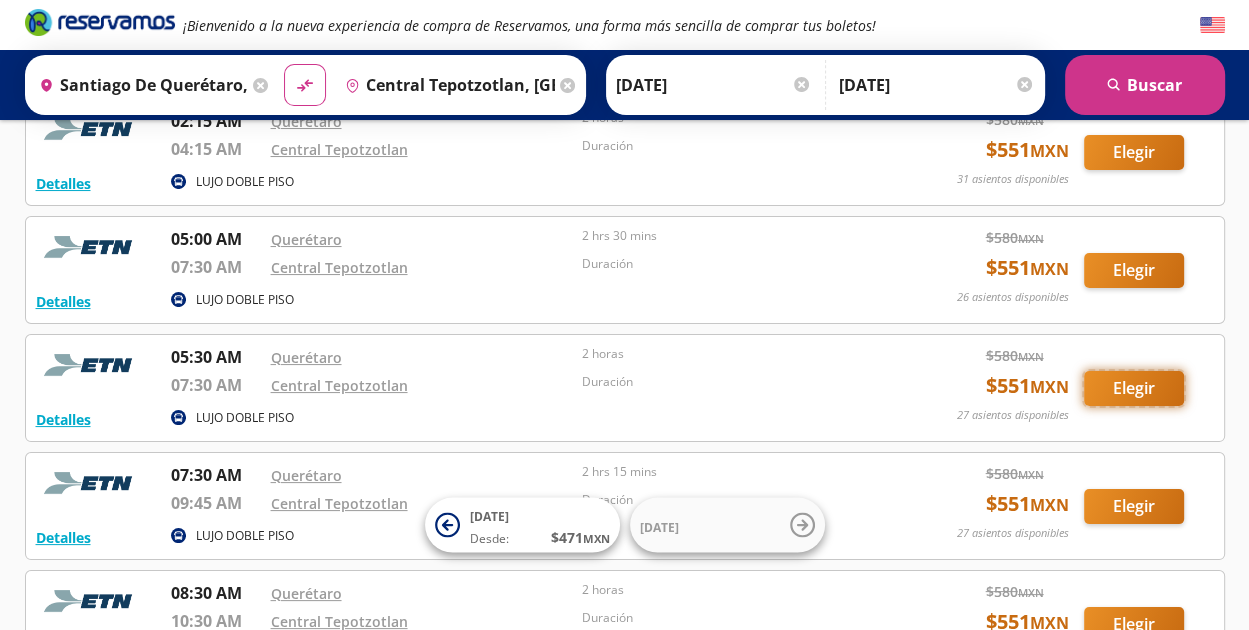 click on "Elegir" at bounding box center (1134, 388) 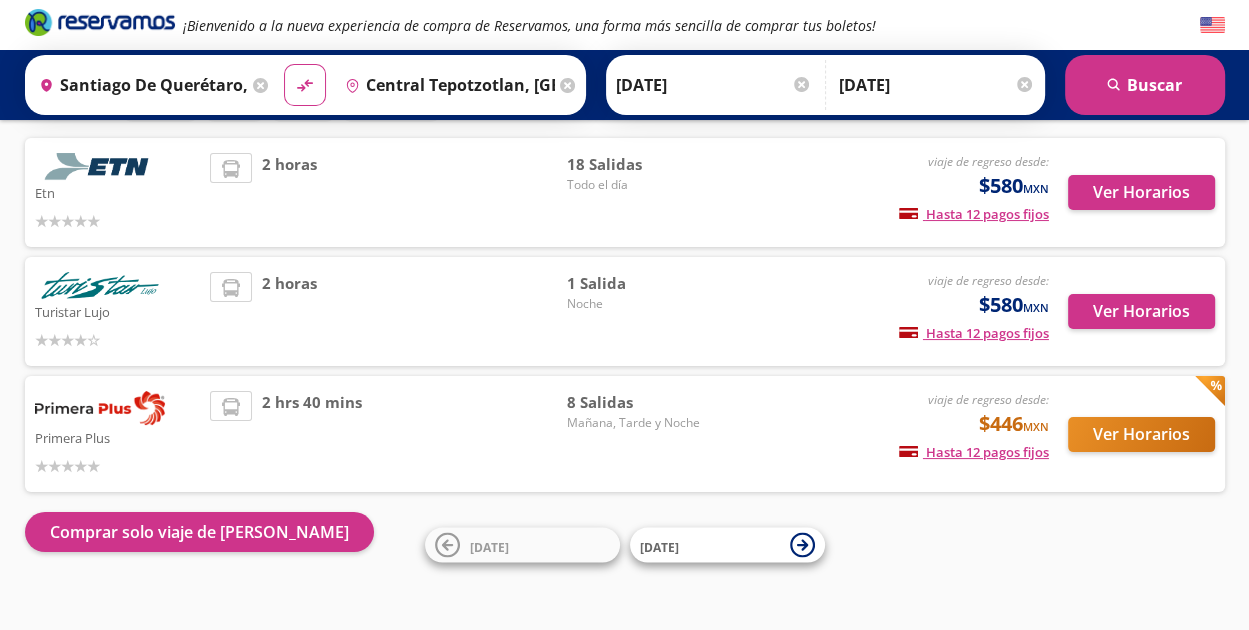 scroll, scrollTop: 131, scrollLeft: 0, axis: vertical 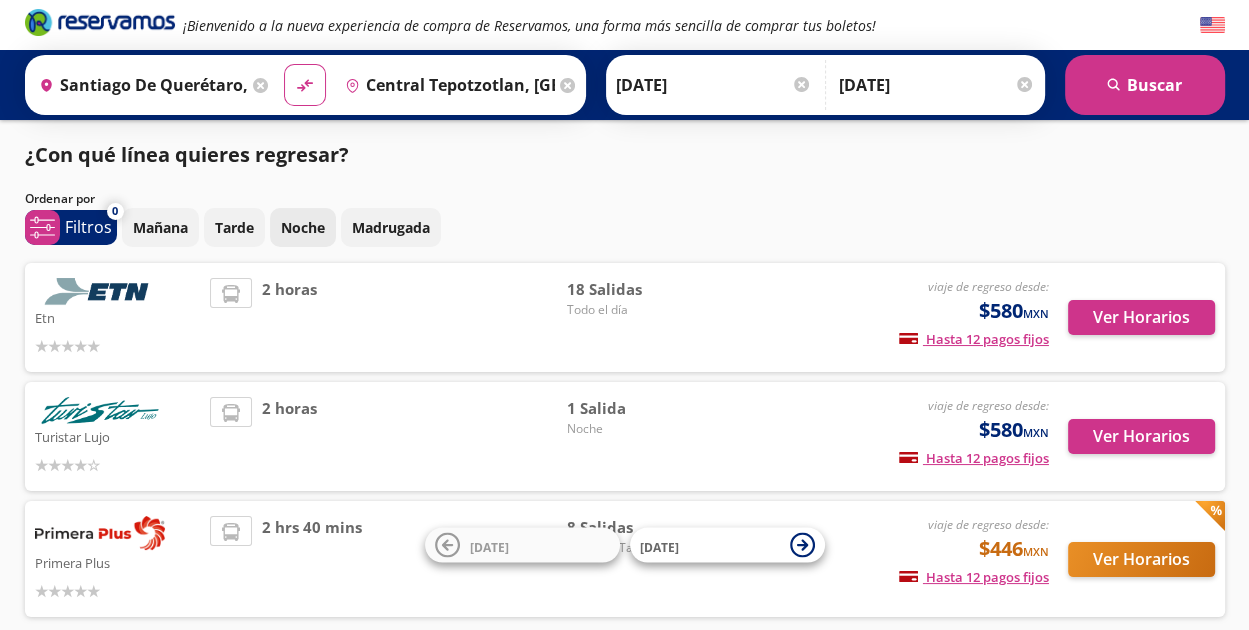 click on "Noche" at bounding box center (303, 227) 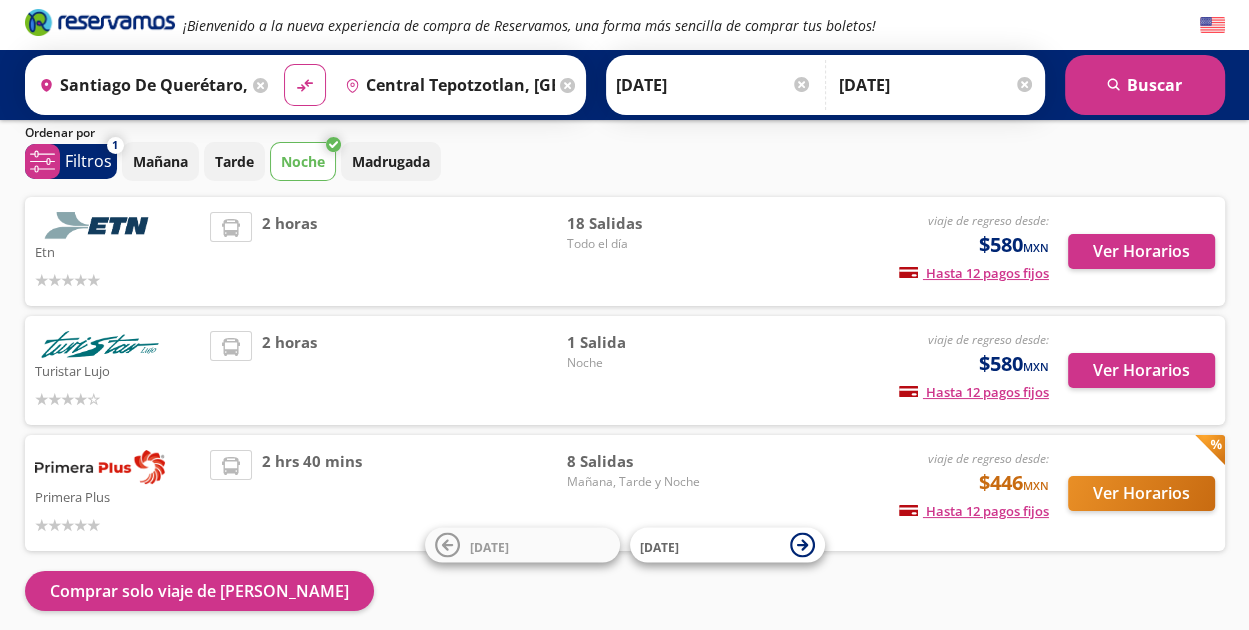 scroll, scrollTop: 67, scrollLeft: 0, axis: vertical 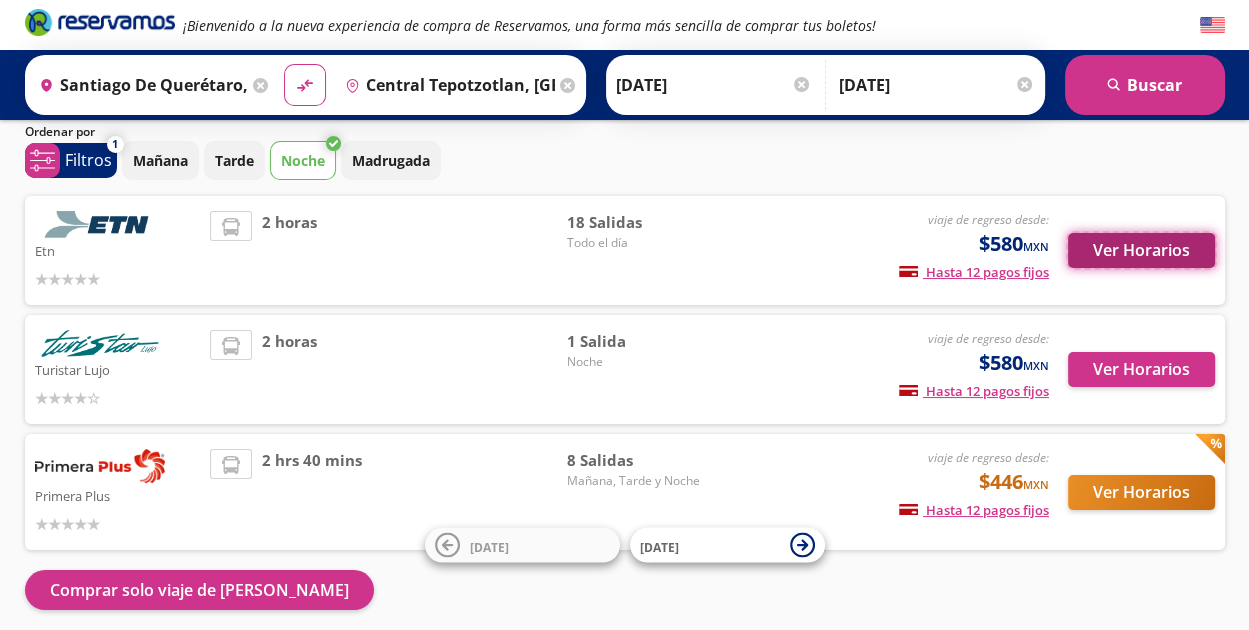click on "Ver Horarios" at bounding box center [1141, 250] 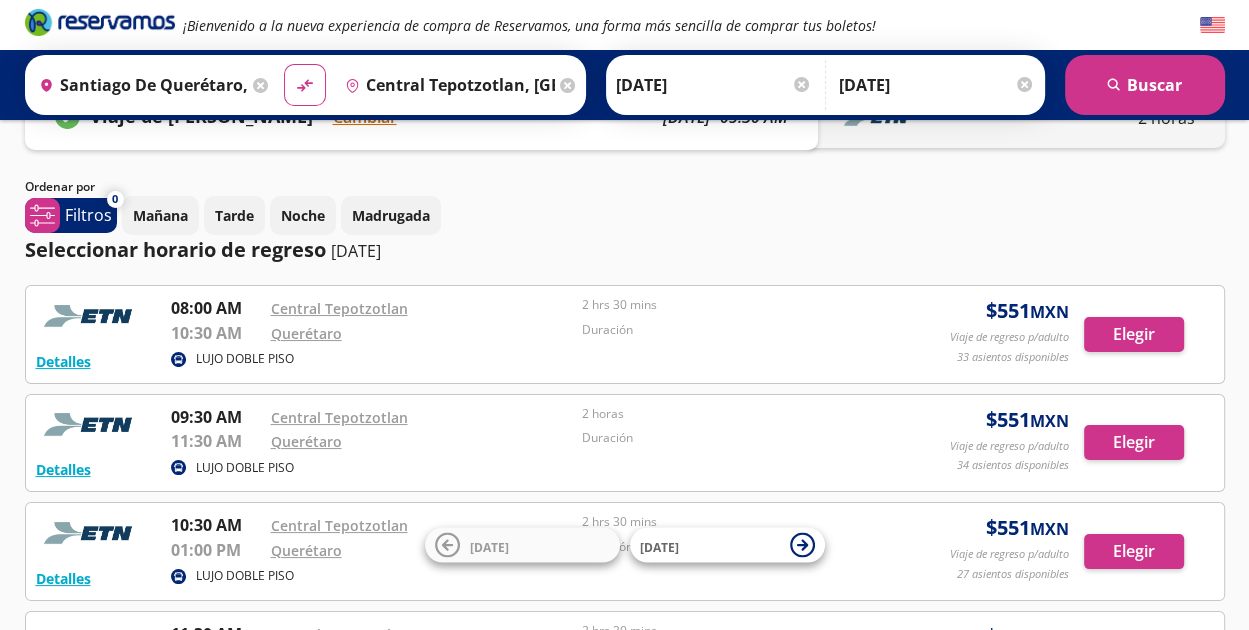 scroll, scrollTop: 0, scrollLeft: 0, axis: both 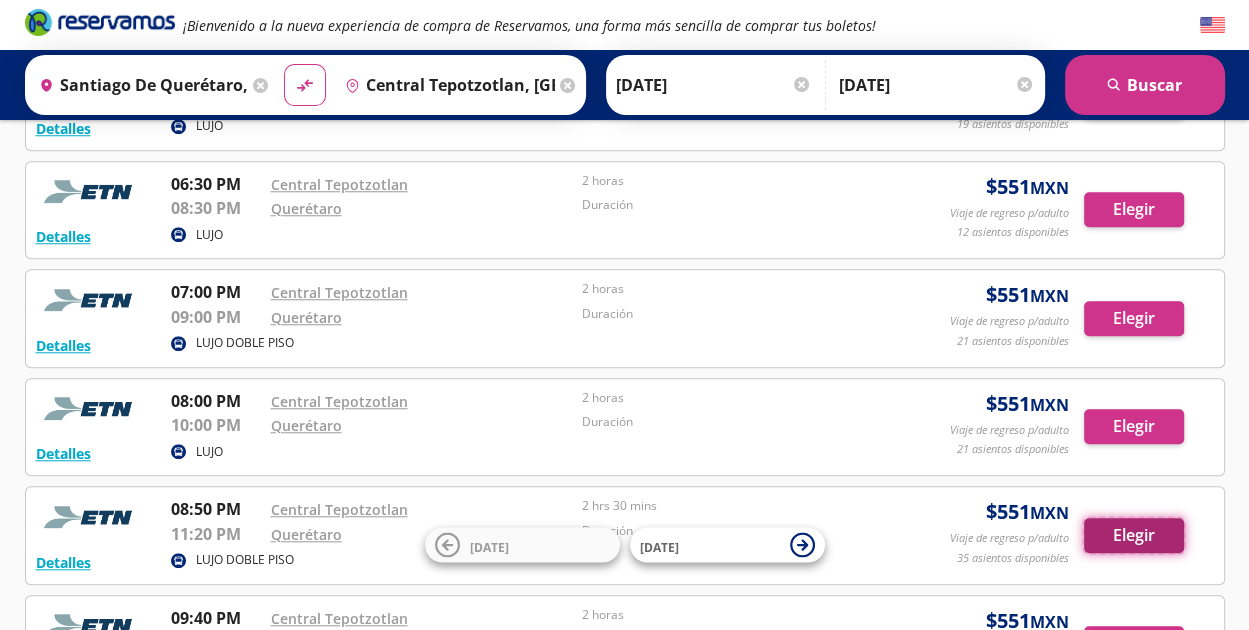click on "Elegir" at bounding box center [1134, 535] 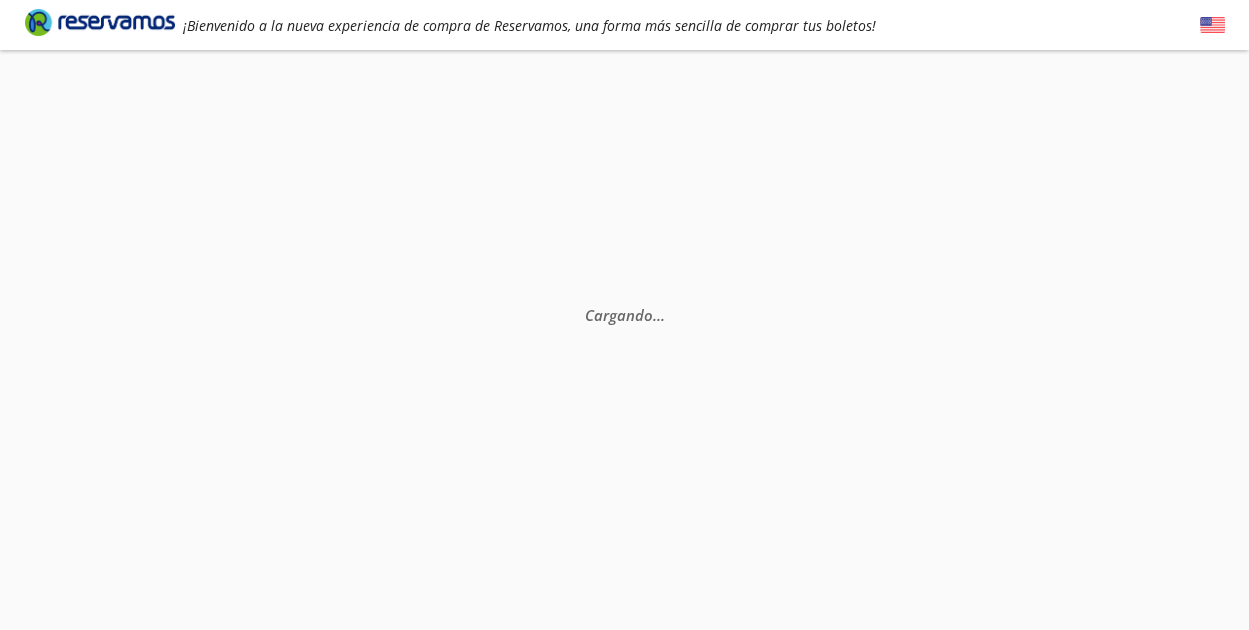 scroll, scrollTop: 0, scrollLeft: 0, axis: both 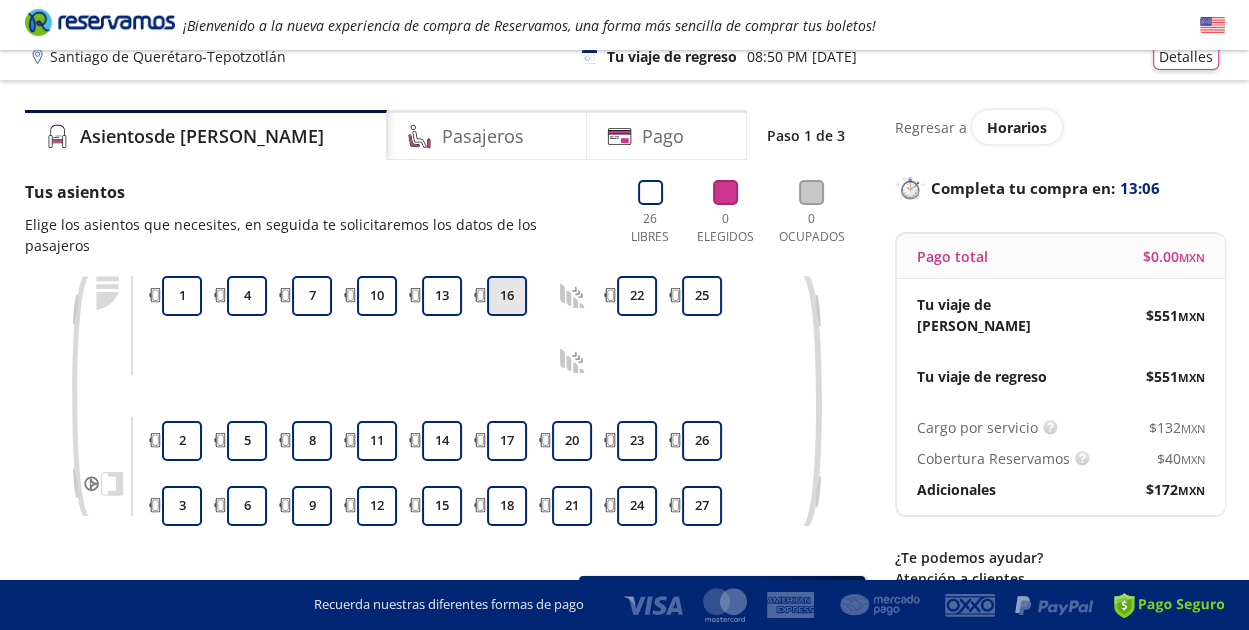 click on "16" at bounding box center [507, 296] 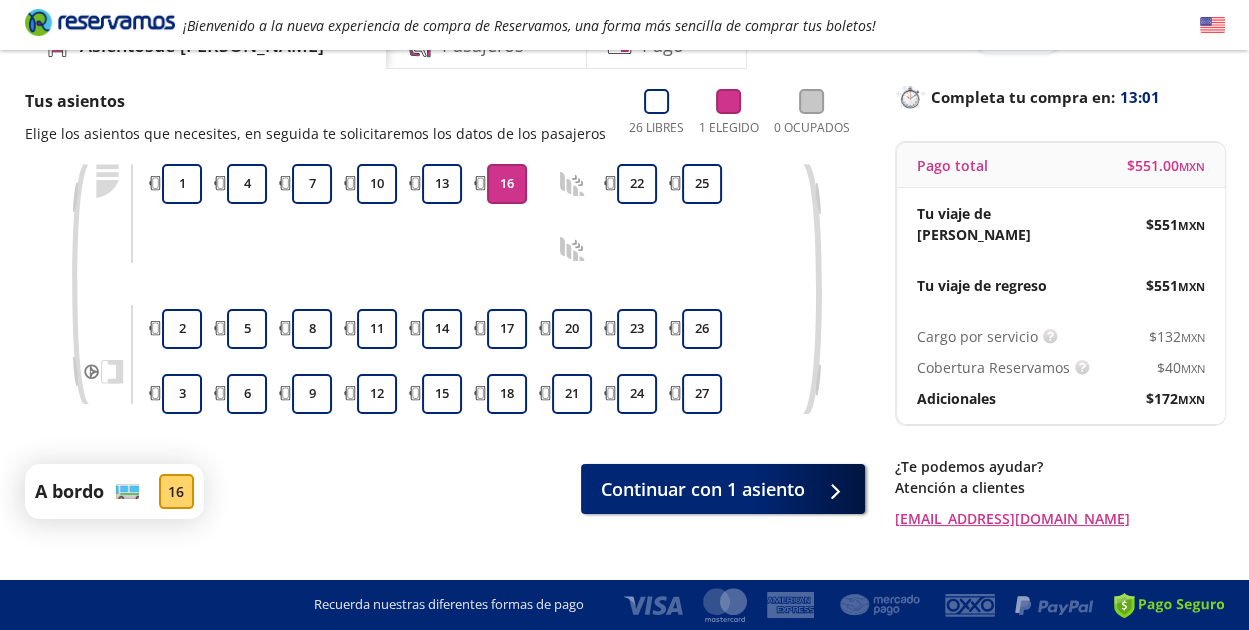 scroll, scrollTop: 110, scrollLeft: 0, axis: vertical 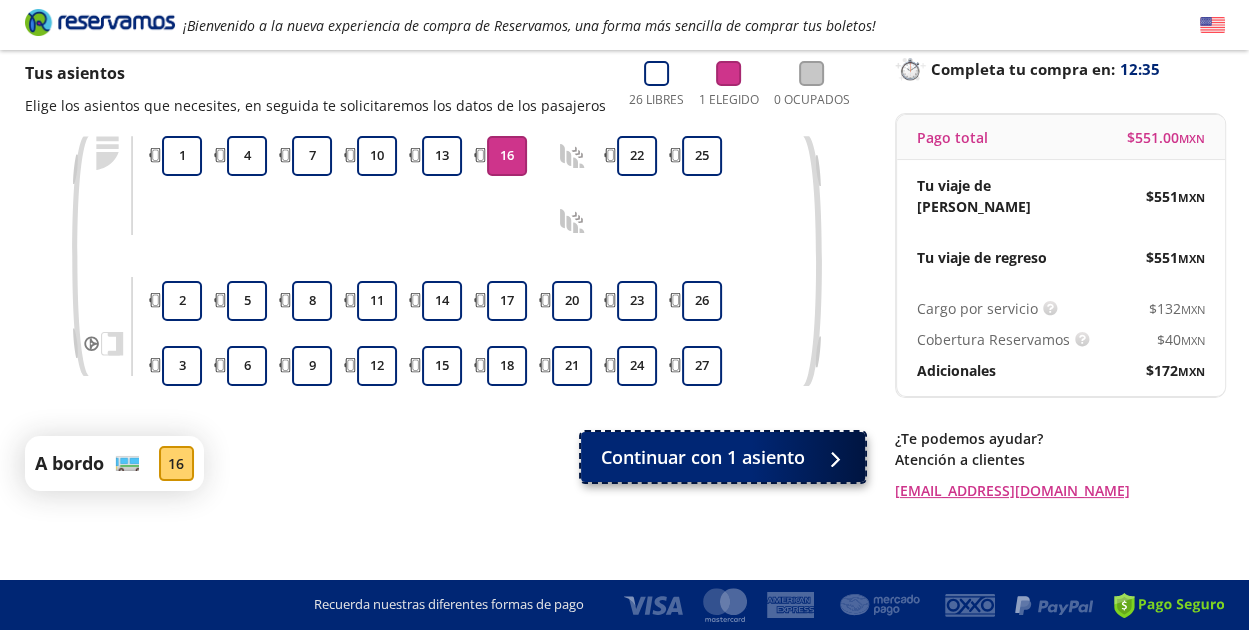 click on "Continuar con 1 asiento" at bounding box center [703, 457] 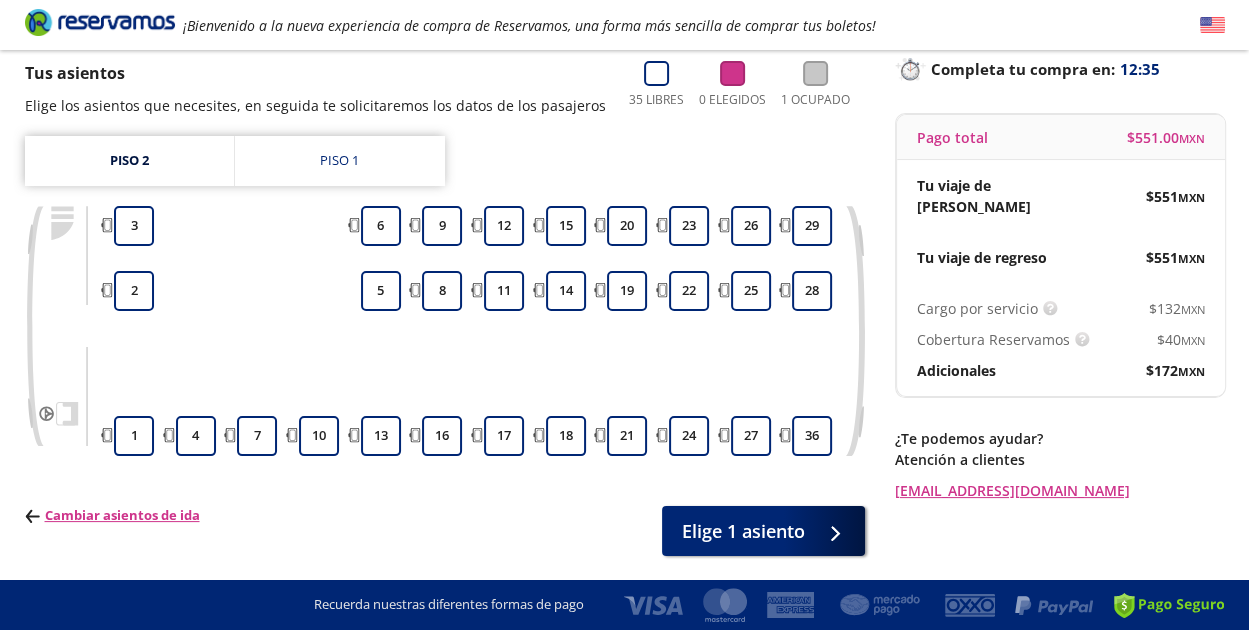 scroll, scrollTop: 0, scrollLeft: 0, axis: both 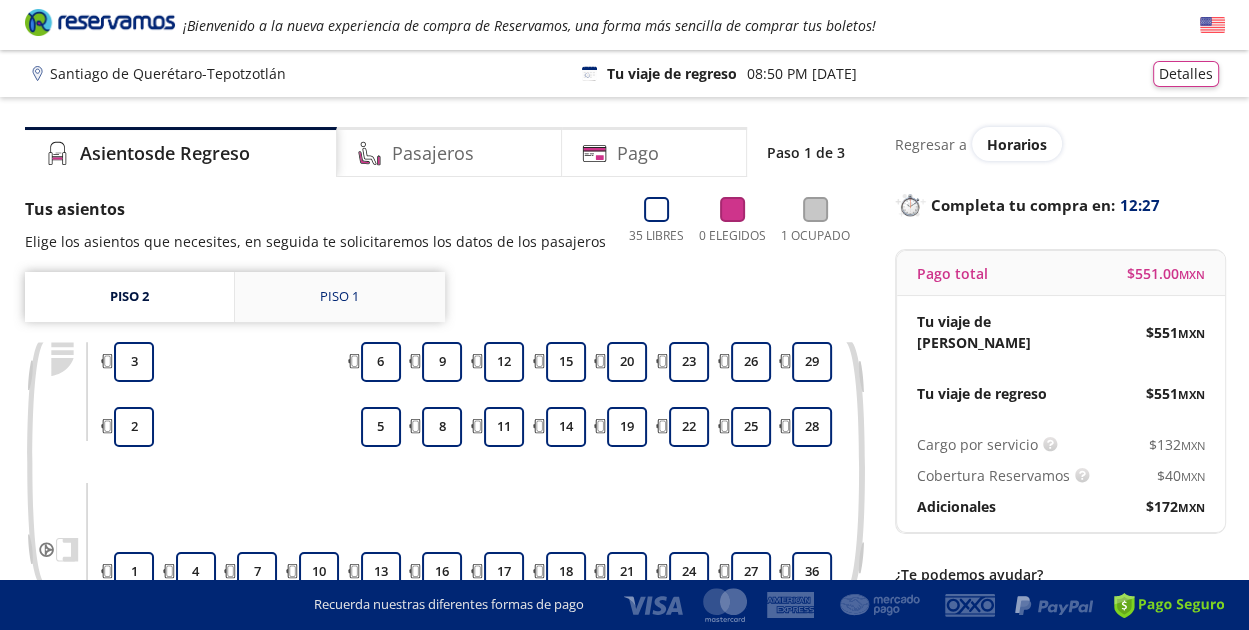 click on "Piso 1" at bounding box center (339, 297) 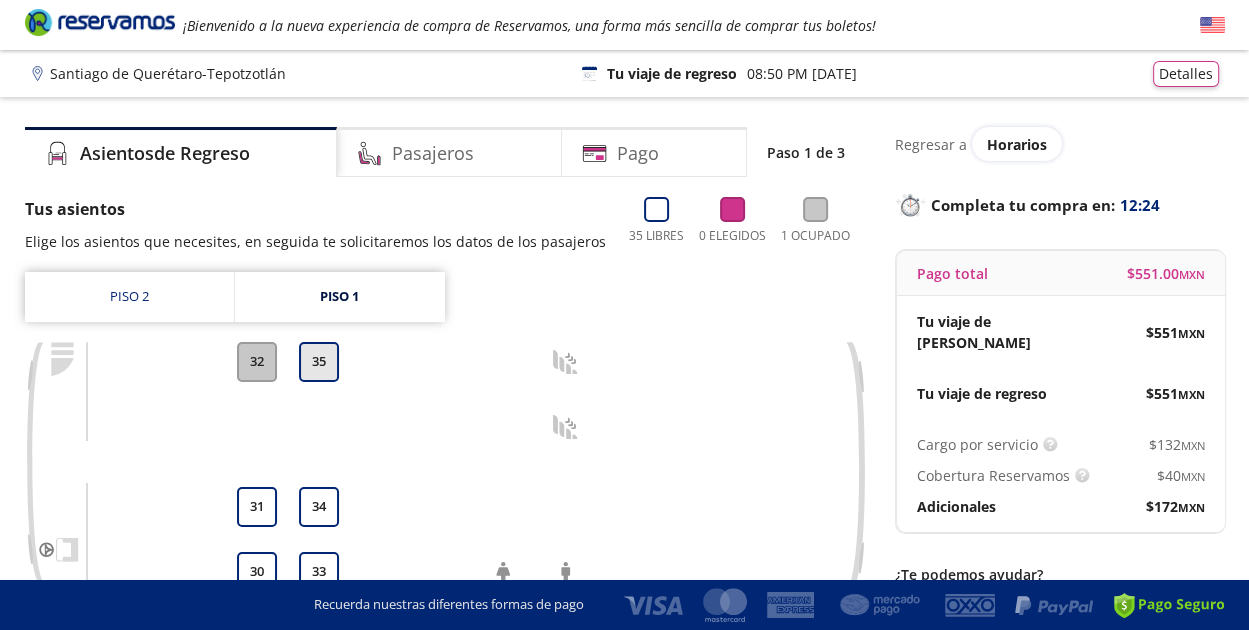 click on "35" at bounding box center [319, 362] 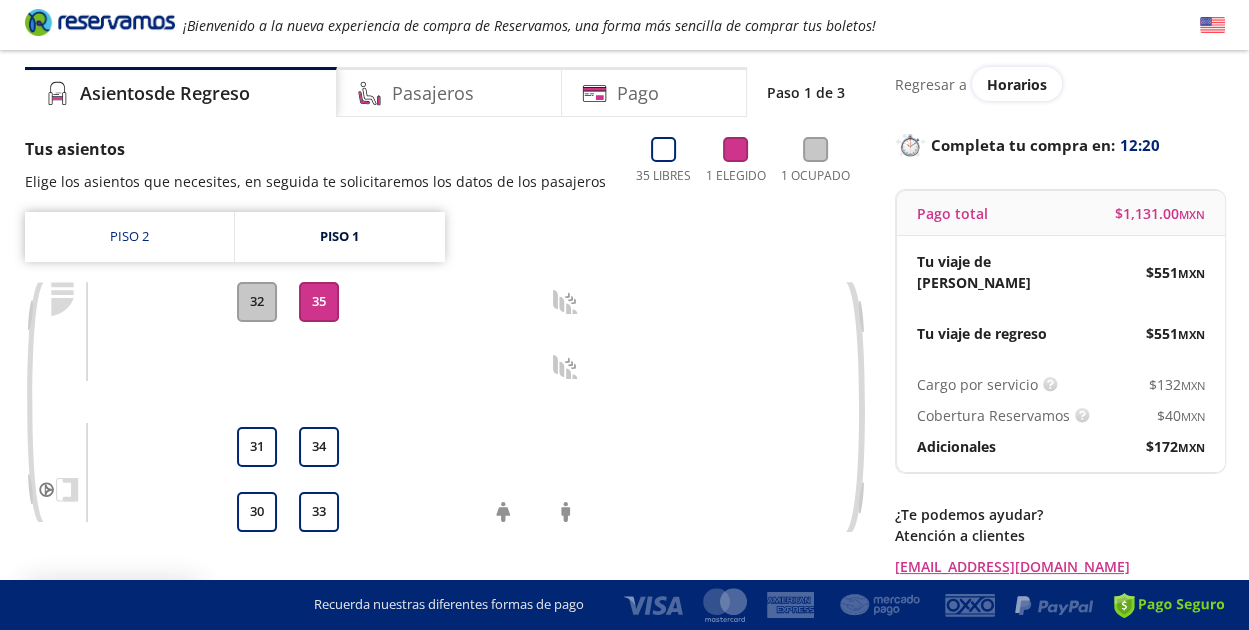 scroll, scrollTop: 75, scrollLeft: 0, axis: vertical 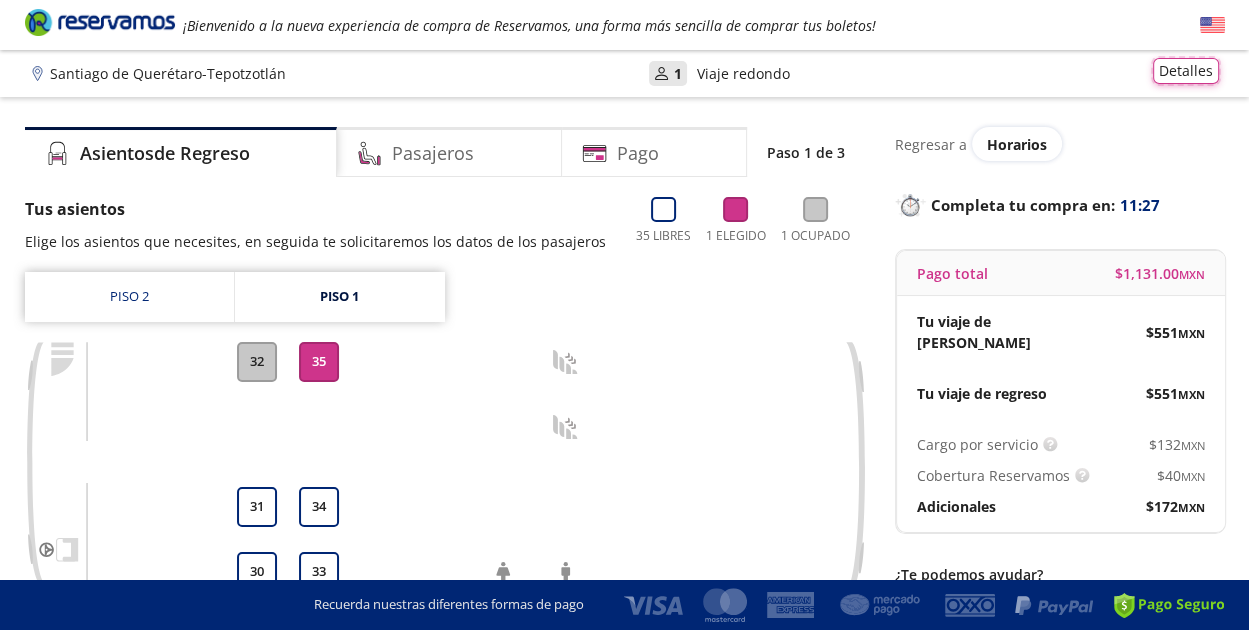 click on "Detalles" at bounding box center [1186, 71] 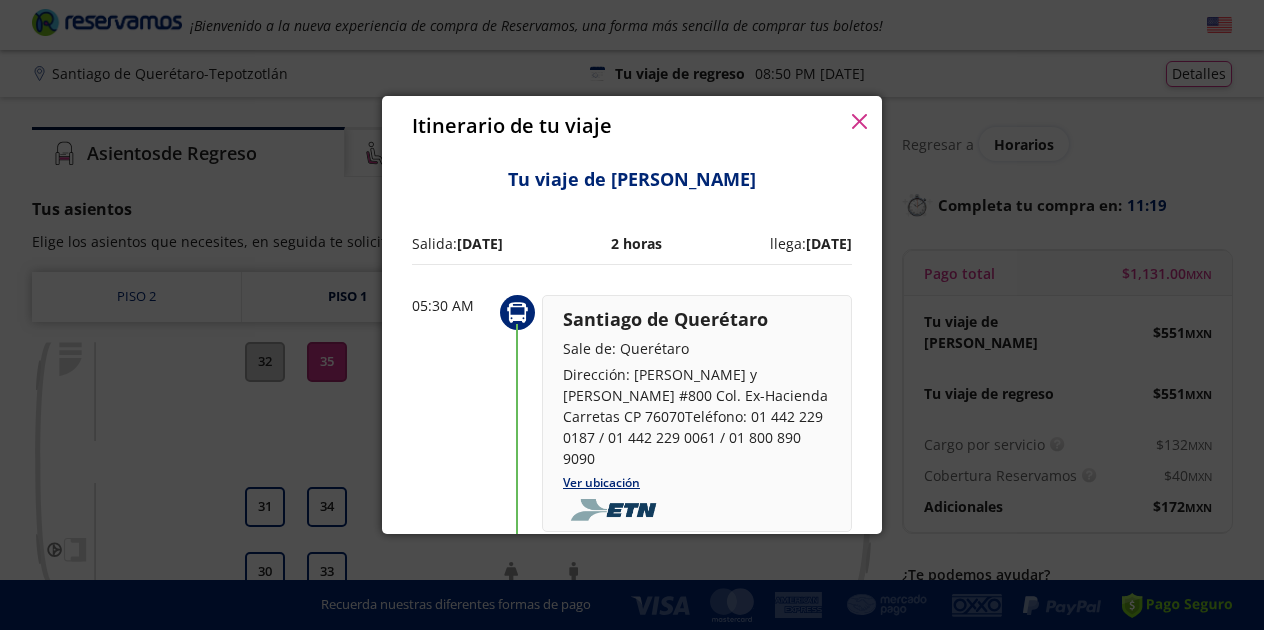 click 